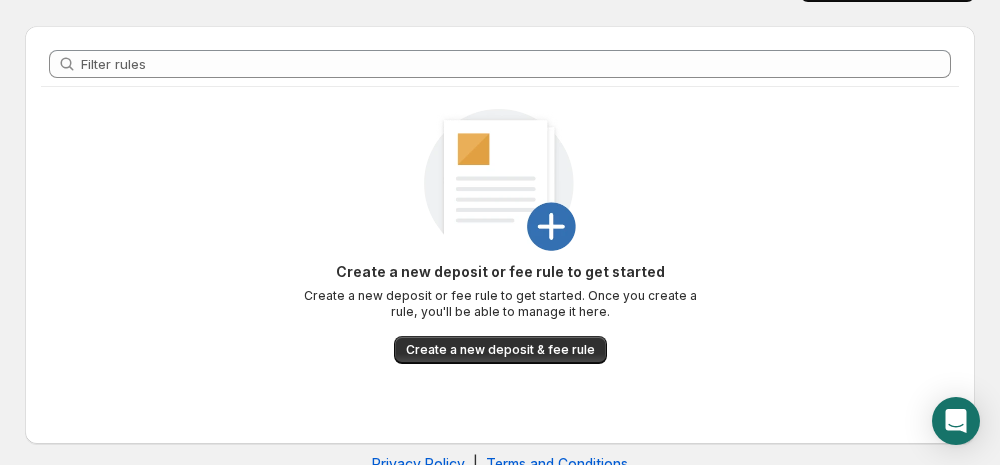 scroll, scrollTop: 52, scrollLeft: 0, axis: vertical 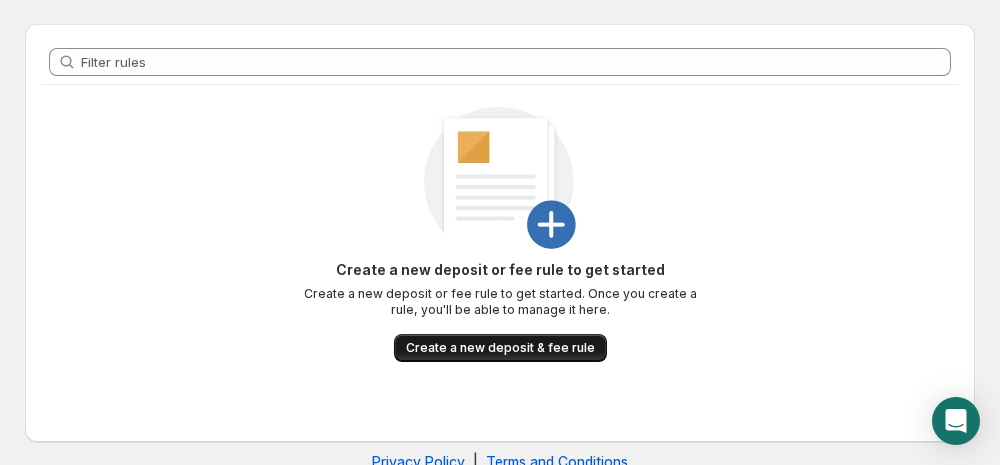 click on "Create a new deposit & fee rule" at bounding box center [500, 348] 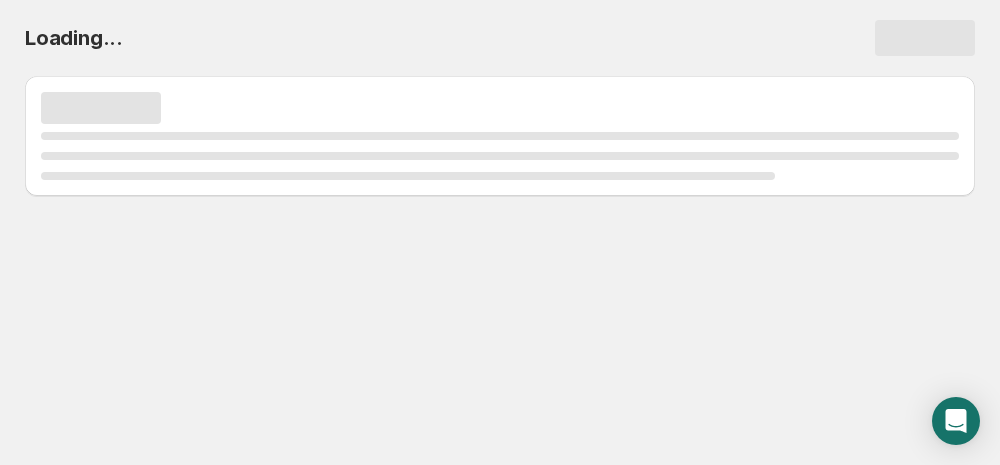 scroll, scrollTop: 0, scrollLeft: 0, axis: both 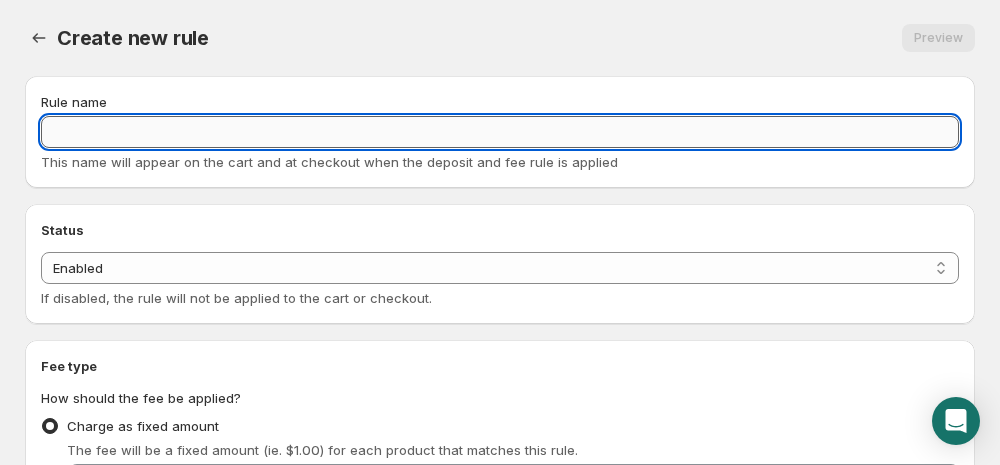 click on "Rule name" at bounding box center [500, 132] 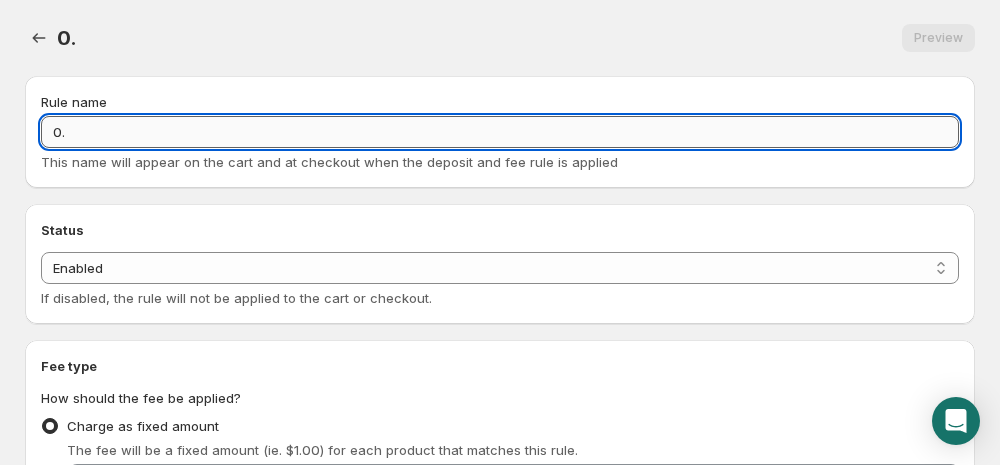 type on "0" 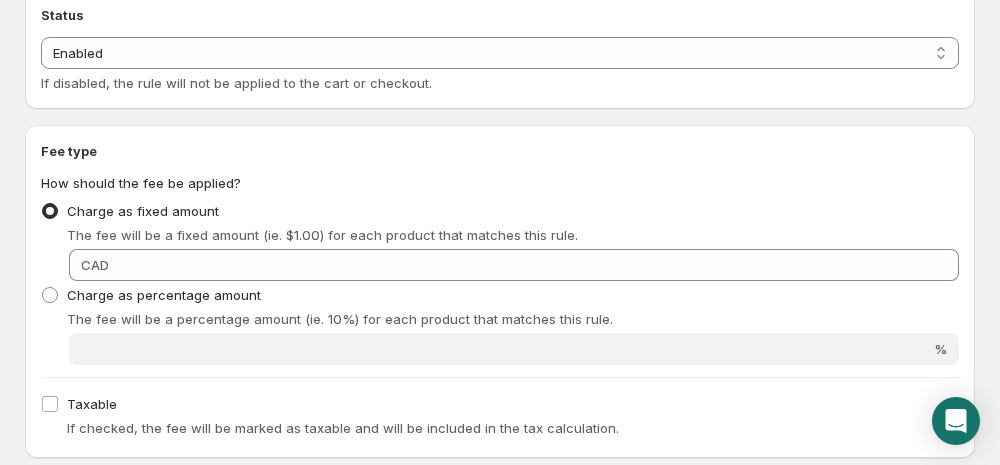 scroll, scrollTop: 215, scrollLeft: 0, axis: vertical 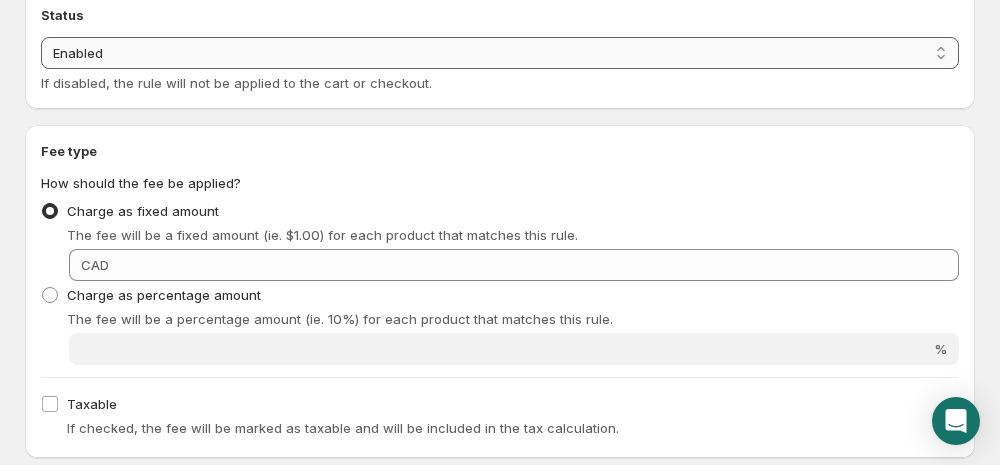 type on "$0.10 DEPOSIT TO ALL DRINKS" 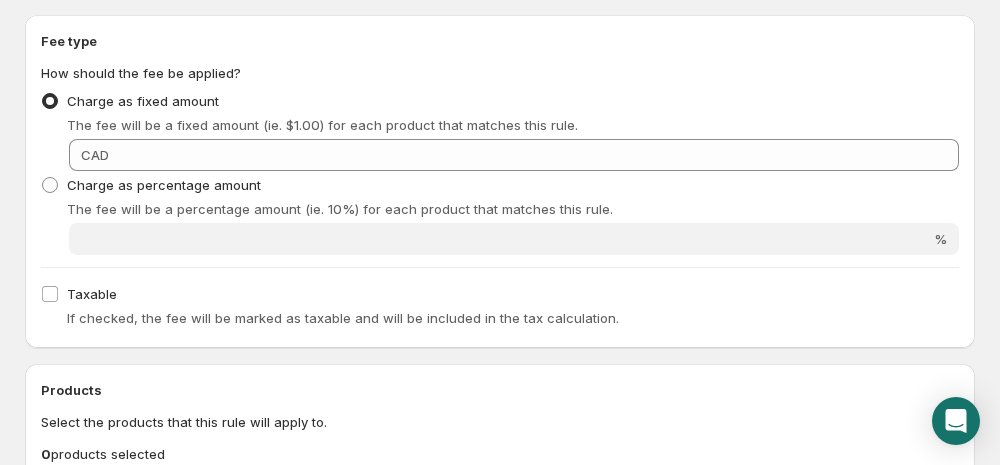 scroll, scrollTop: 442, scrollLeft: 0, axis: vertical 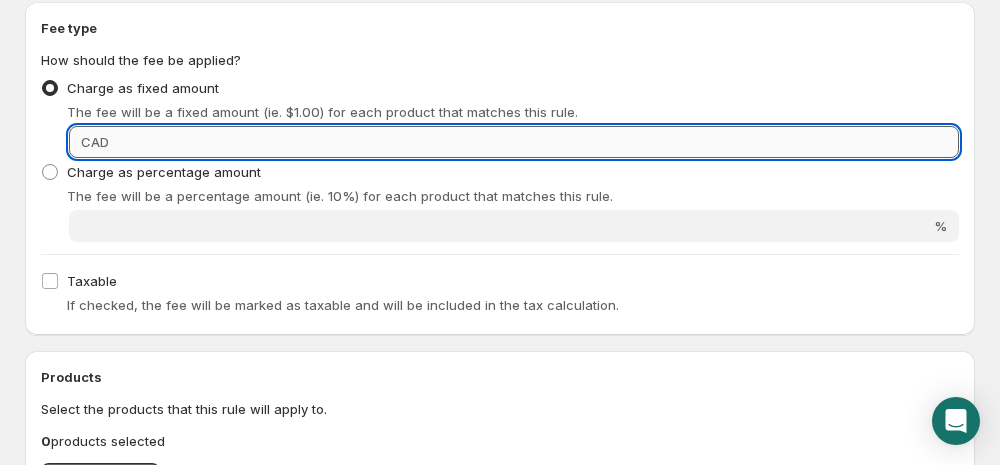 click on "Fixed amount" at bounding box center [537, 142] 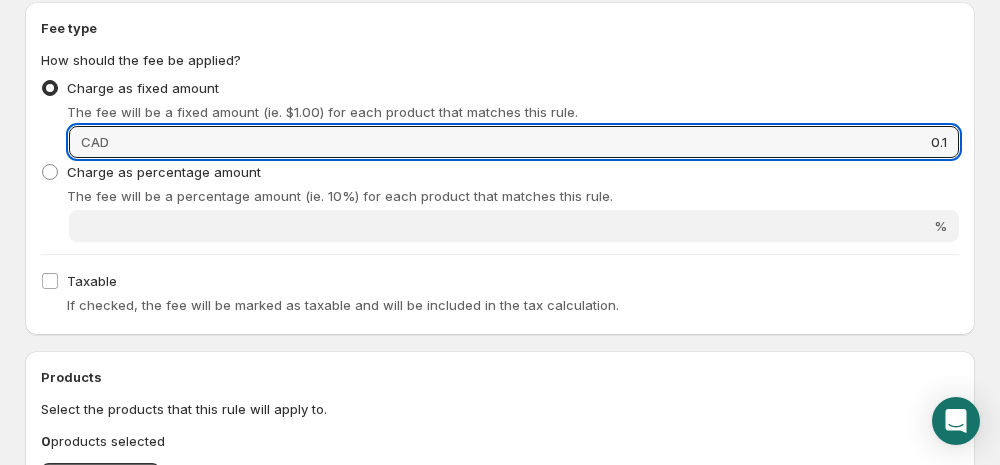 type on "0.1" 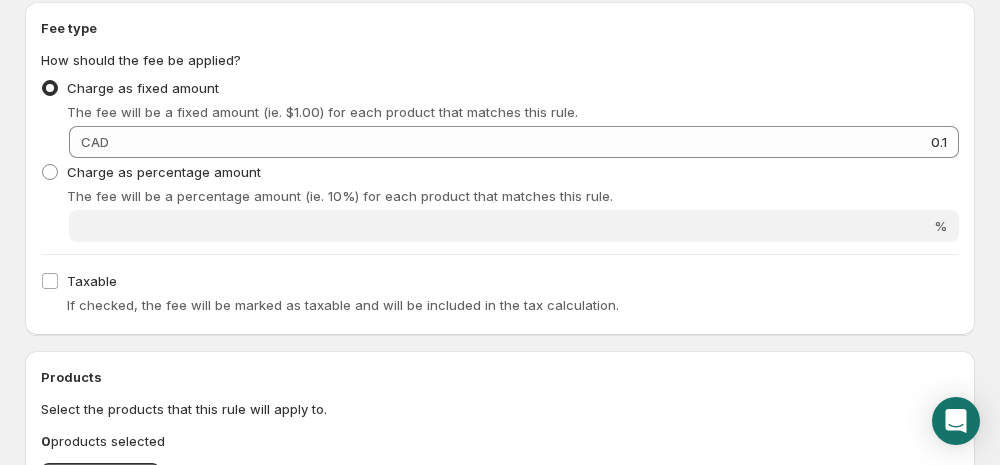 click on "CAD" at bounding box center (95, 142) 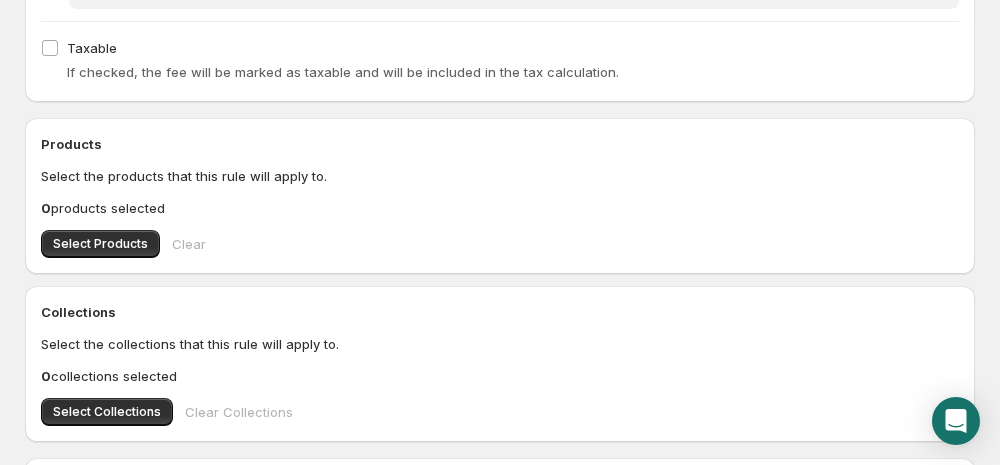 scroll, scrollTop: 676, scrollLeft: 0, axis: vertical 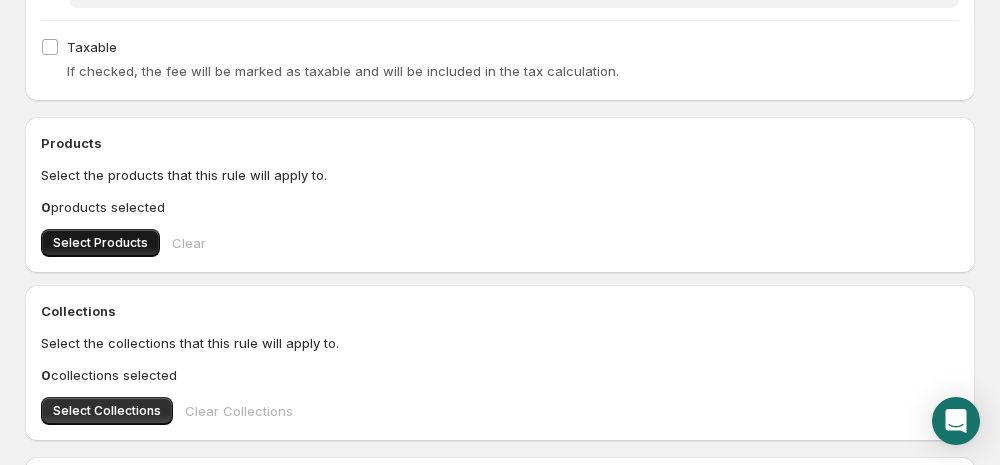 click on "Select Products" at bounding box center (100, 243) 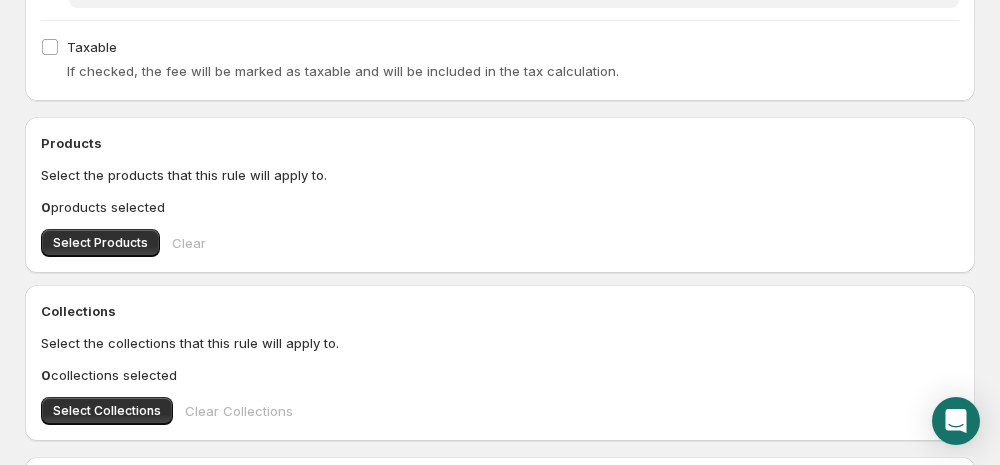 click on "Collections Select the collections that this rule will apply to. 0  collections selected Select Collections Clear Collections" at bounding box center [500, 363] 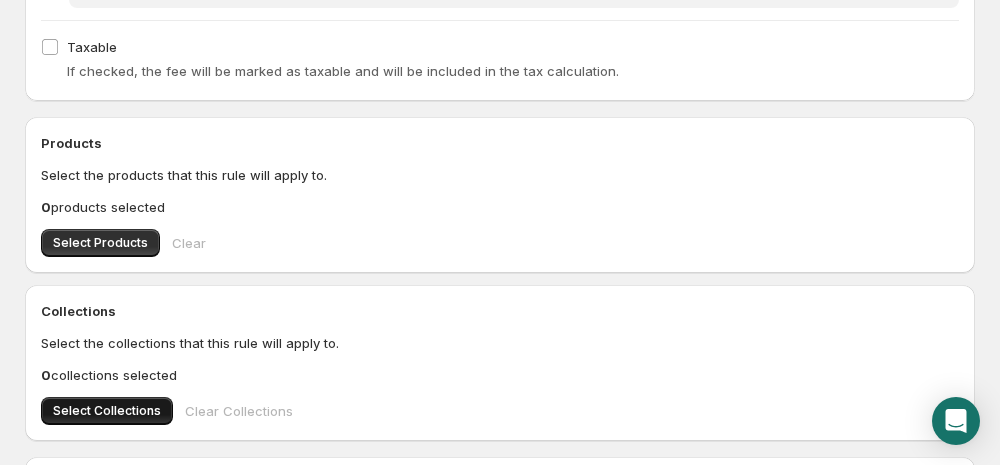 click on "Select Collections" at bounding box center [107, 411] 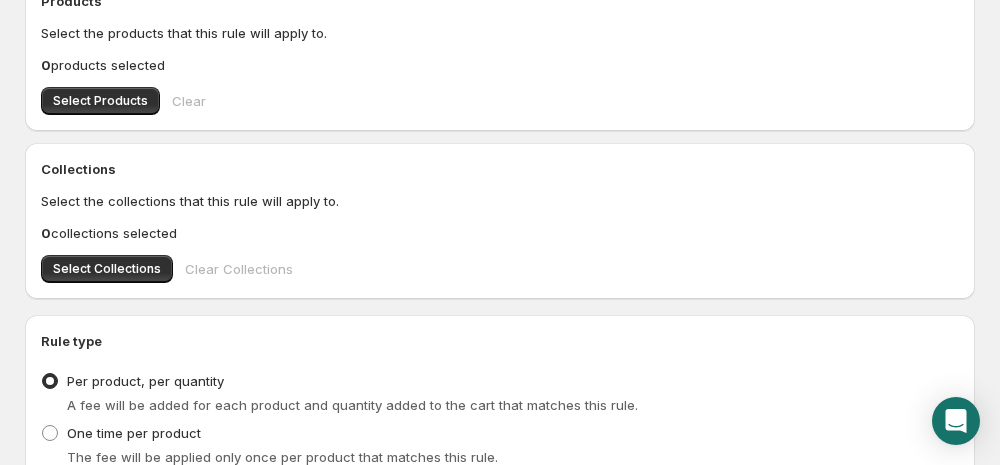 scroll, scrollTop: 805, scrollLeft: 0, axis: vertical 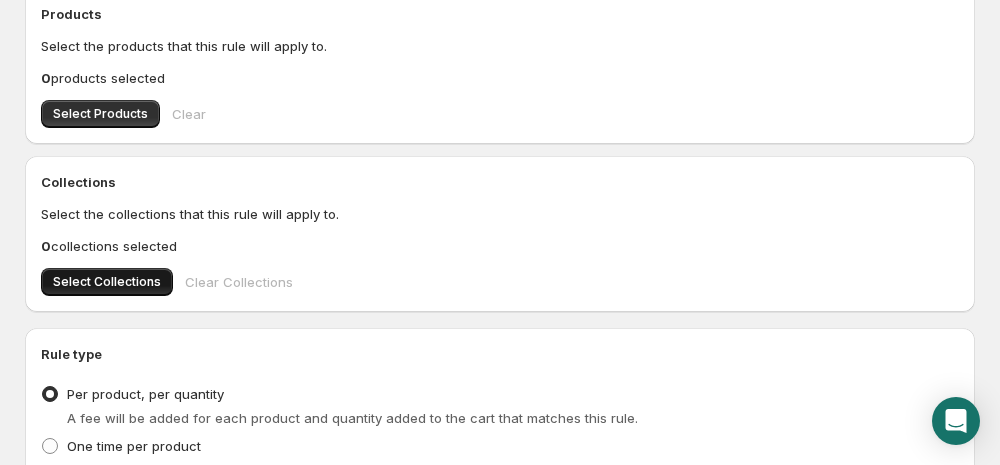 click on "Select Collections" at bounding box center (107, 282) 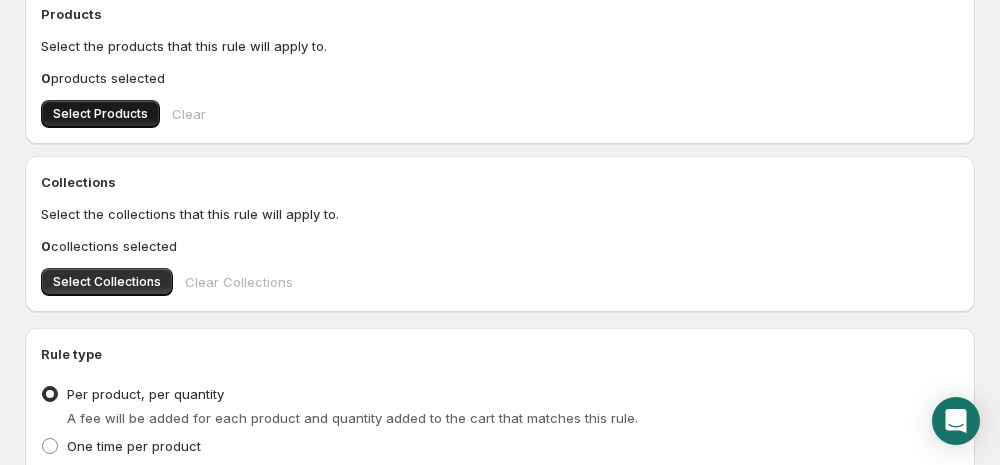 click on "Select Products" at bounding box center (100, 114) 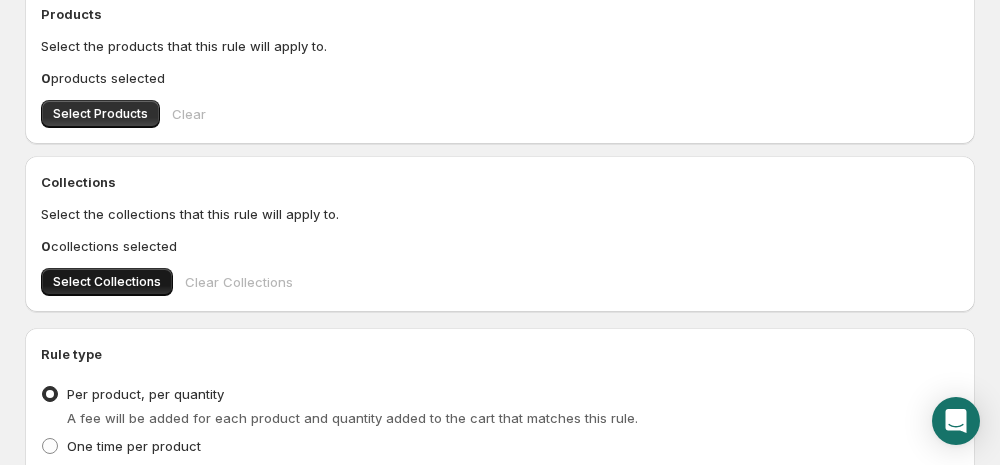 click on "Select Collections" at bounding box center [107, 282] 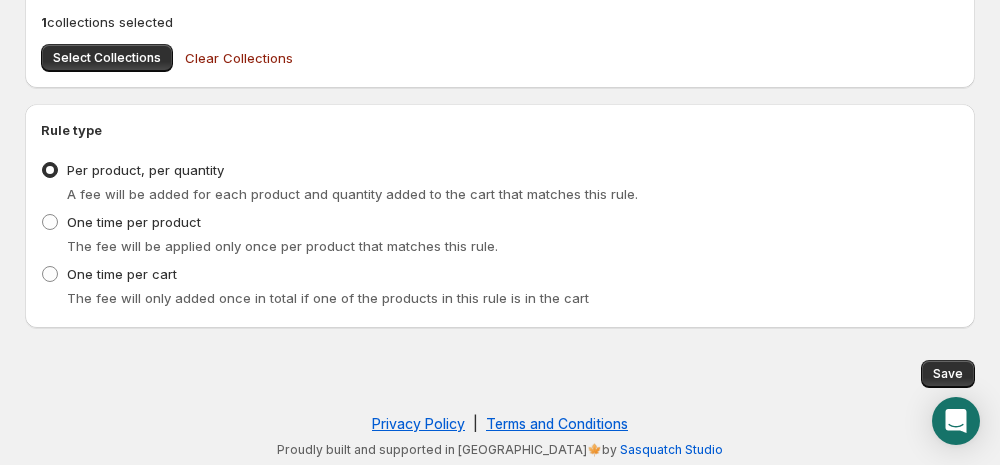 scroll, scrollTop: 1030, scrollLeft: 0, axis: vertical 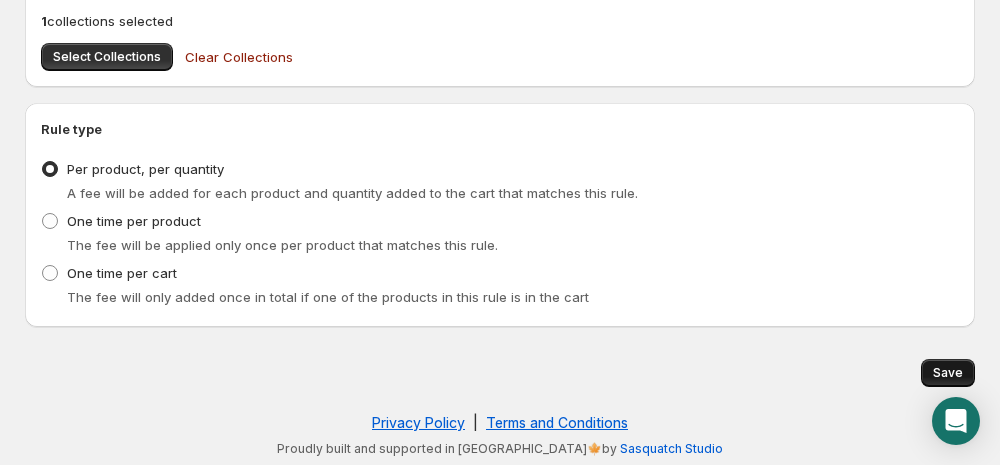 click on "Save" at bounding box center [948, 373] 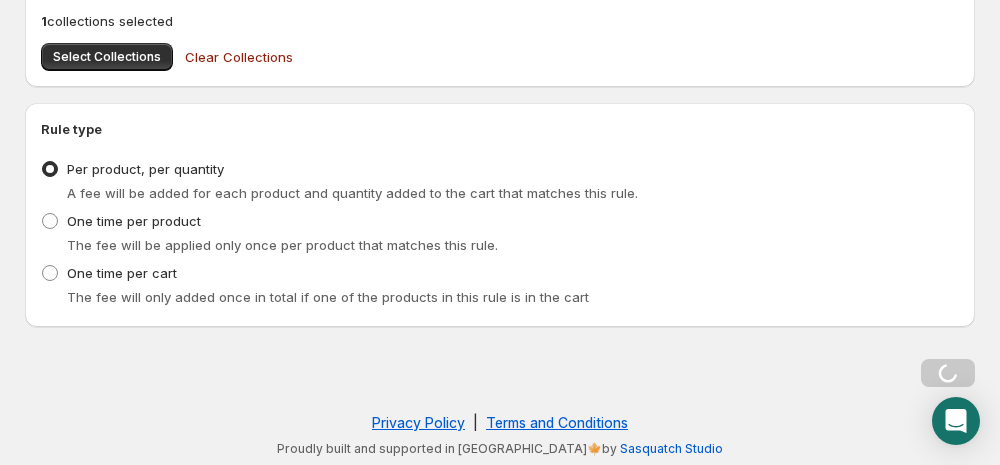 scroll, scrollTop: 0, scrollLeft: 0, axis: both 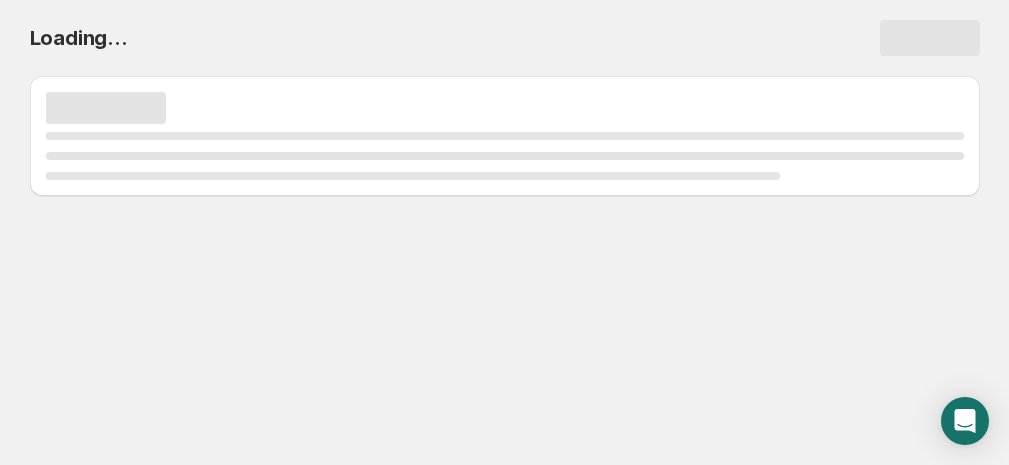 select on "deactive" 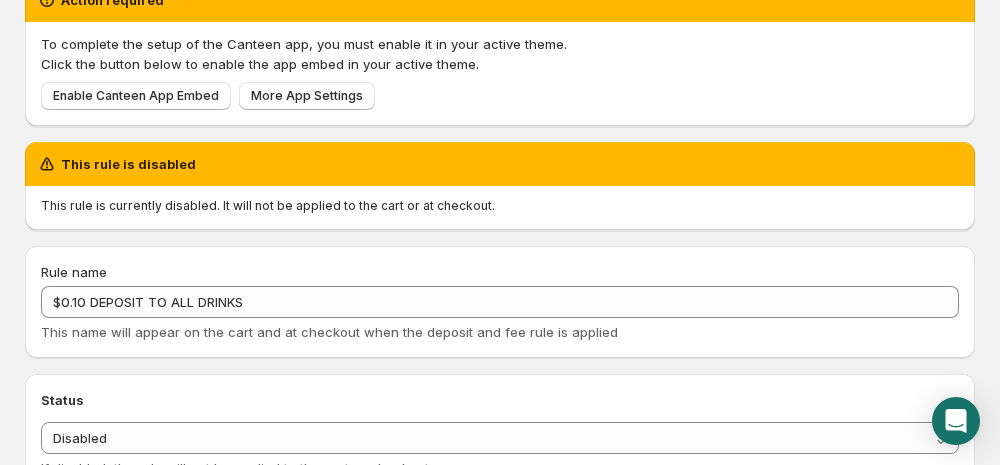 scroll, scrollTop: 0, scrollLeft: 0, axis: both 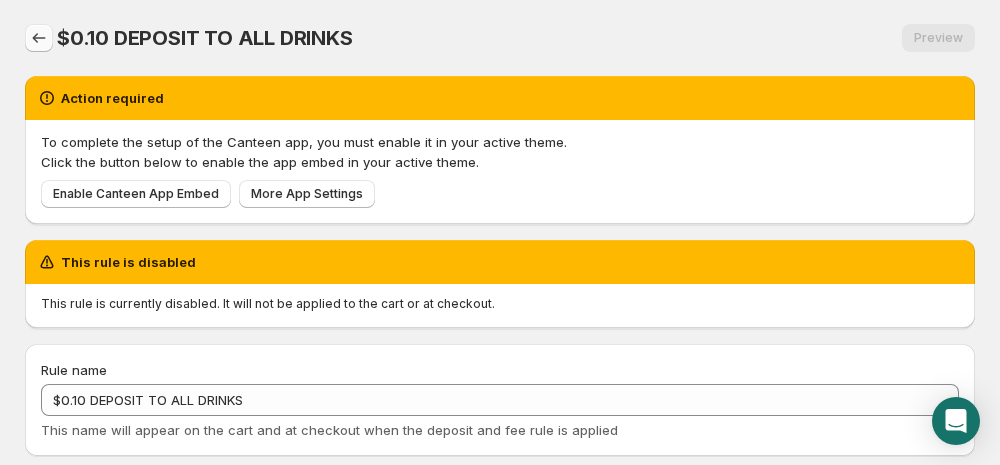 click 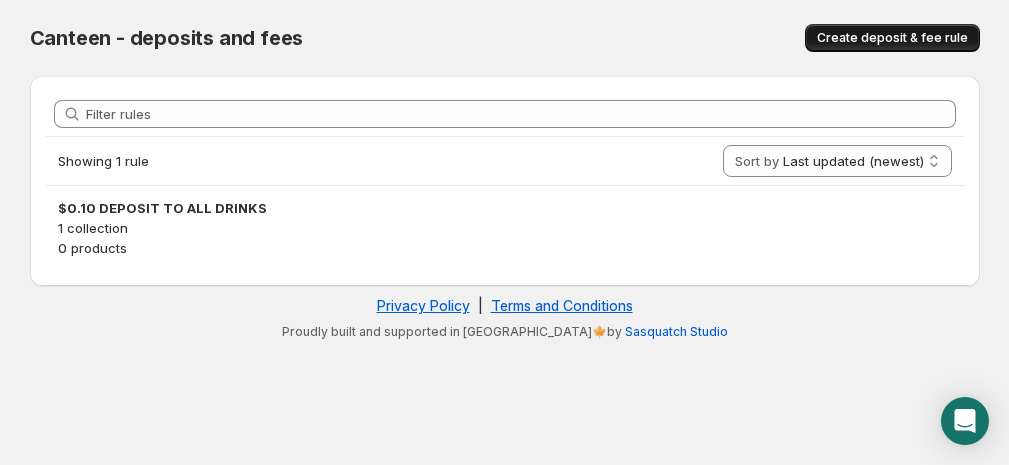 click on "Create deposit & fee rule" at bounding box center (892, 38) 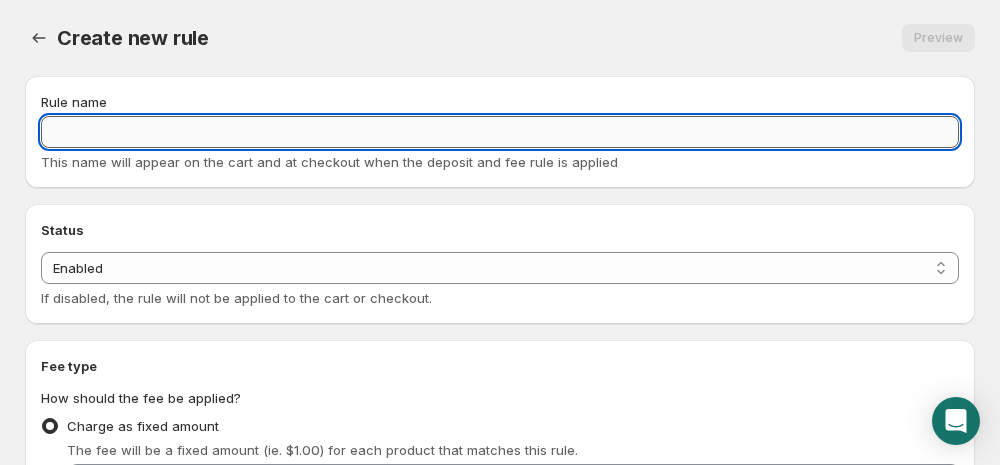 click on "Rule name" at bounding box center [500, 132] 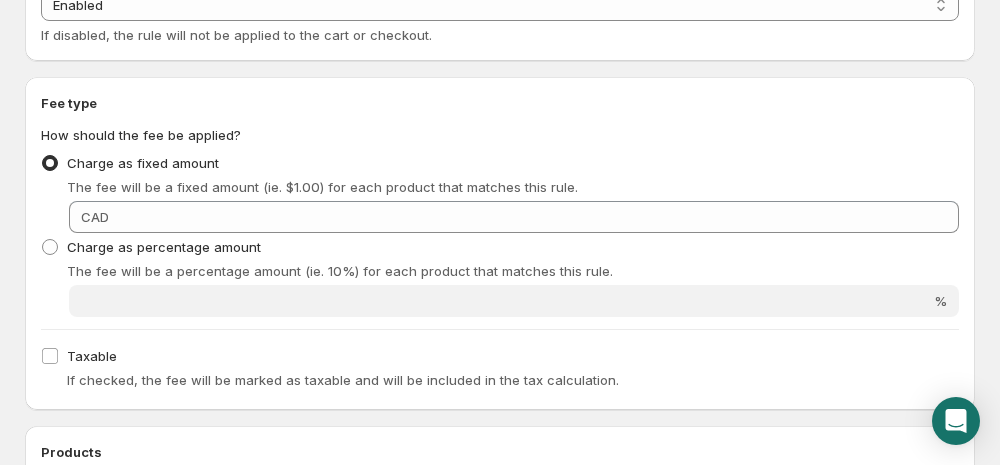 scroll, scrollTop: 299, scrollLeft: 0, axis: vertical 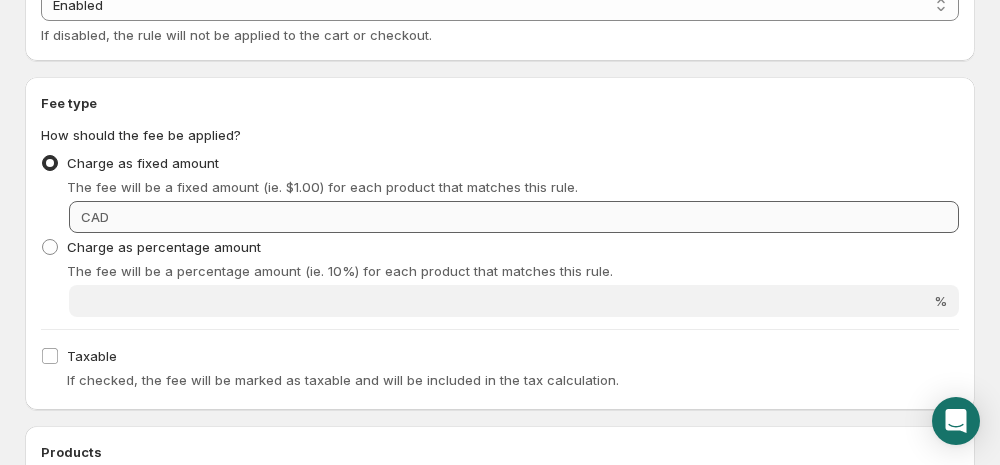 type on "$0.27 BAG FEE + TAX ON INSTORE/ CAMPUS ORDERS" 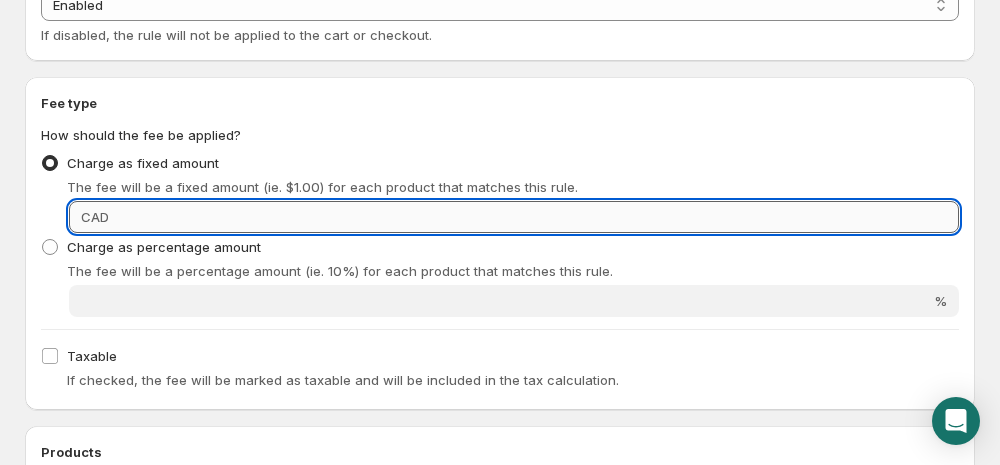 click on "Fixed amount" at bounding box center (537, 217) 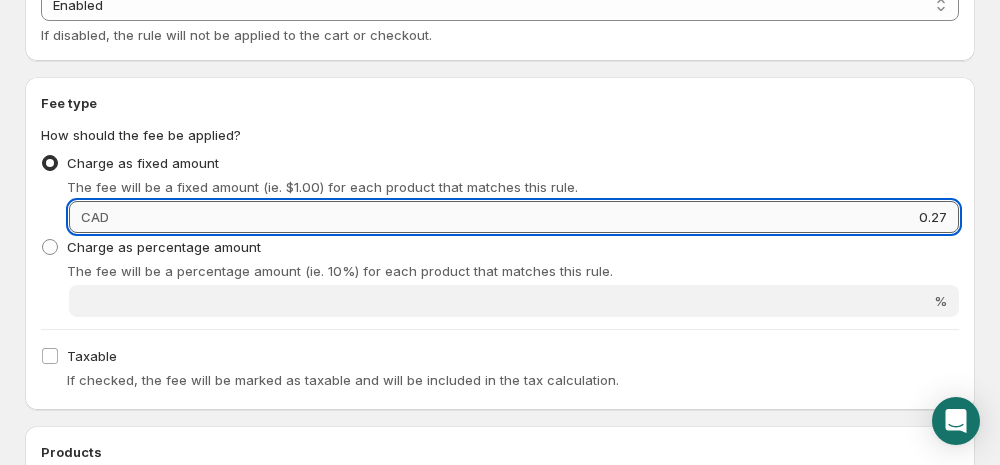 scroll, scrollTop: 437, scrollLeft: 0, axis: vertical 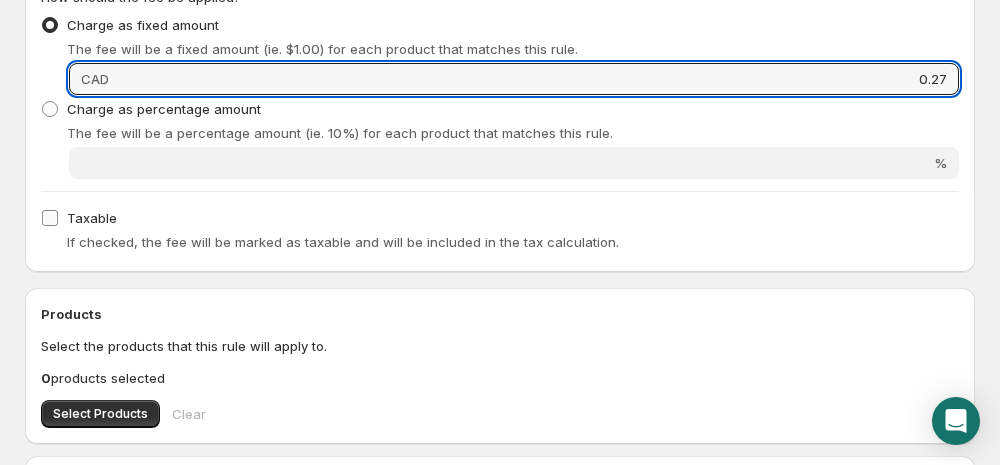 type on "0.27" 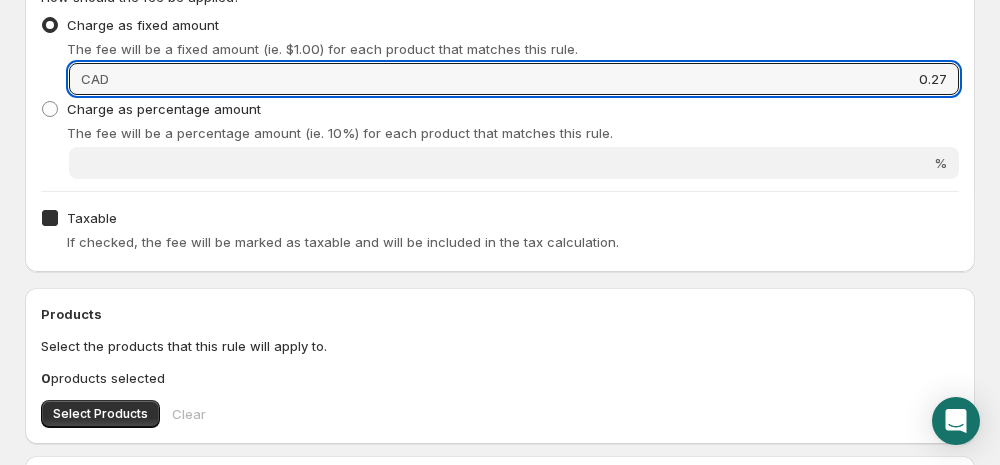 checkbox on "true" 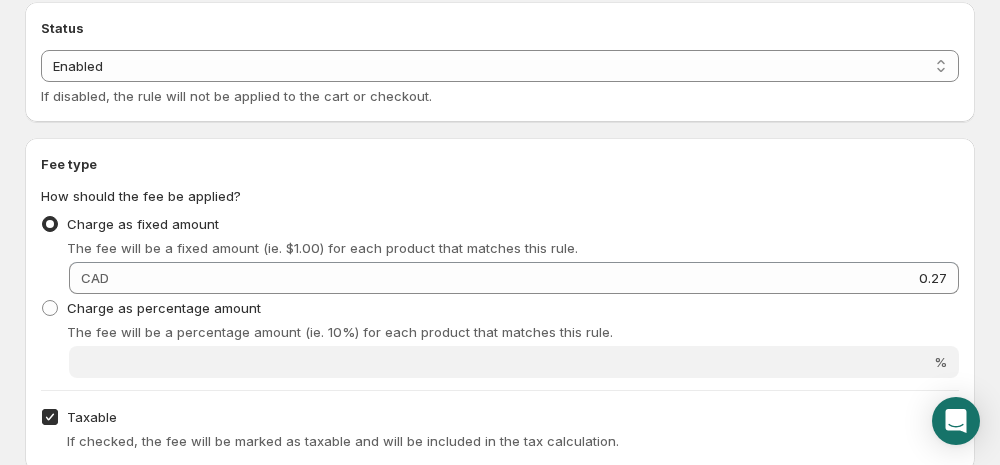 scroll, scrollTop: 368, scrollLeft: 0, axis: vertical 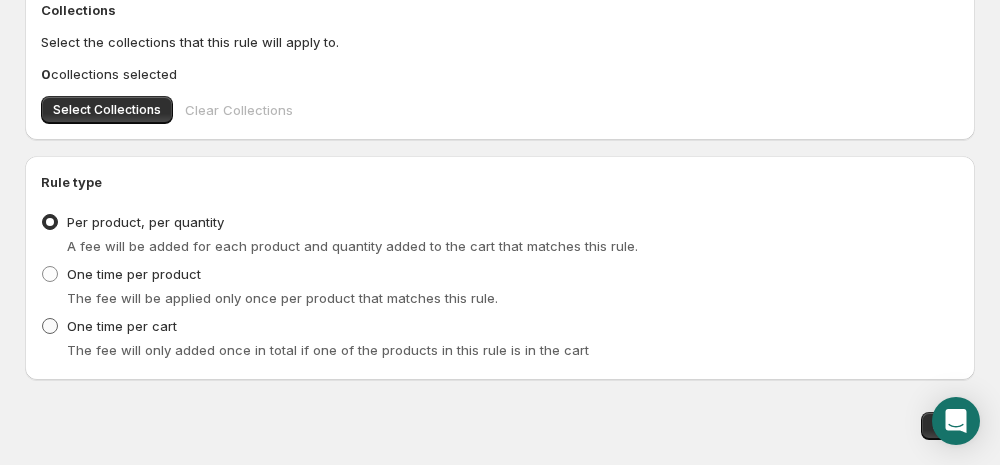 click at bounding box center (50, 326) 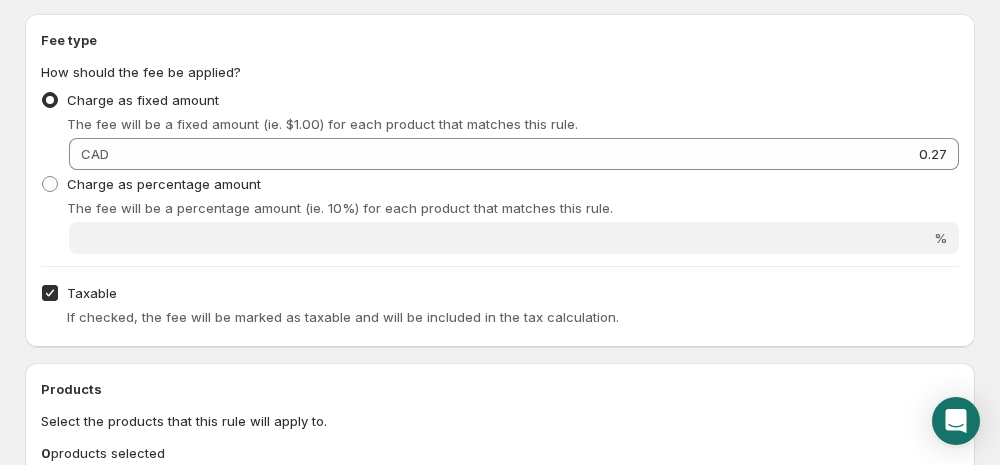 scroll, scrollTop: 740, scrollLeft: 0, axis: vertical 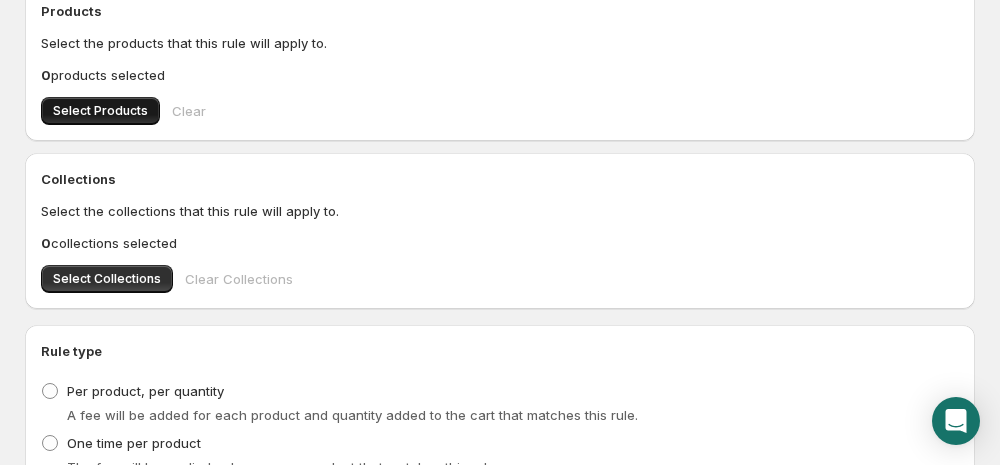click on "Select Products" at bounding box center [100, 111] 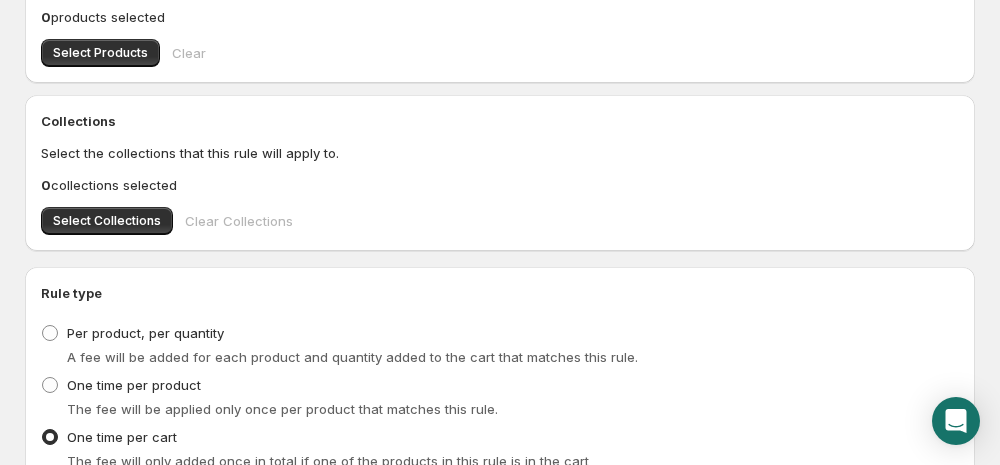 scroll, scrollTop: 796, scrollLeft: 0, axis: vertical 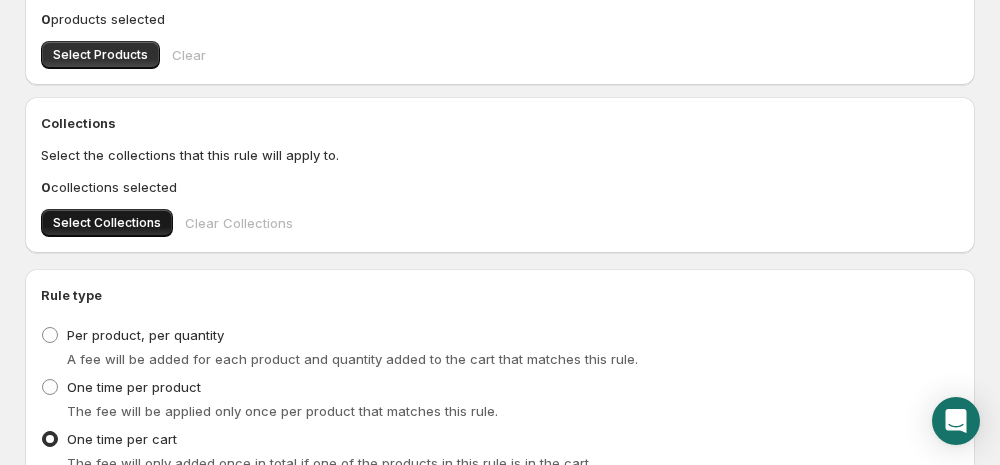 click on "Select Collections" at bounding box center (107, 223) 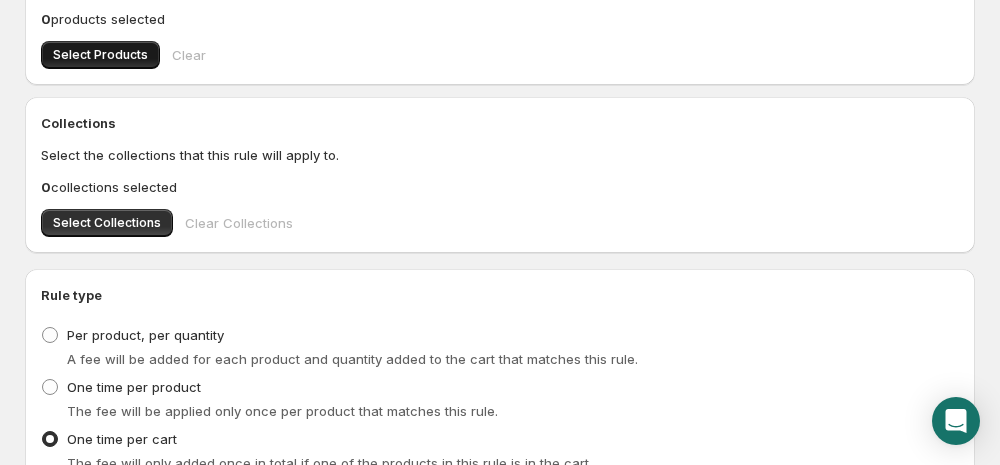click on "Select Products" at bounding box center [100, 55] 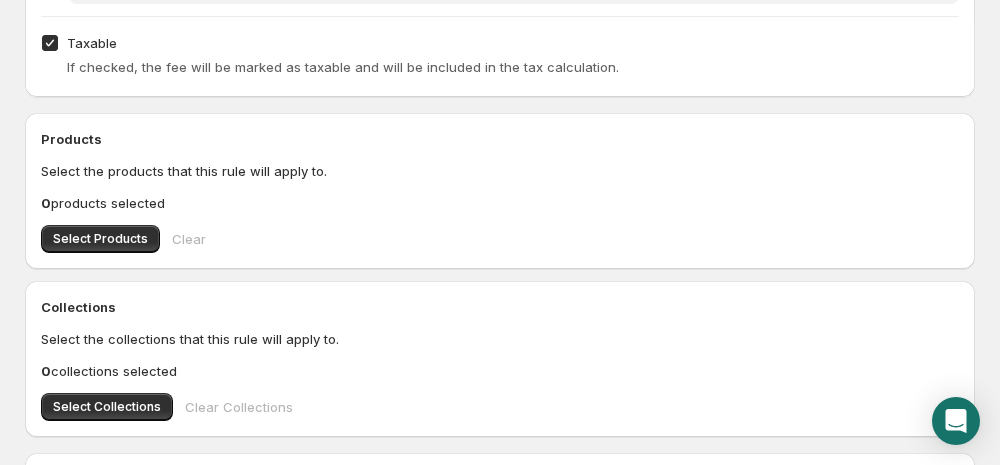 scroll, scrollTop: 898, scrollLeft: 0, axis: vertical 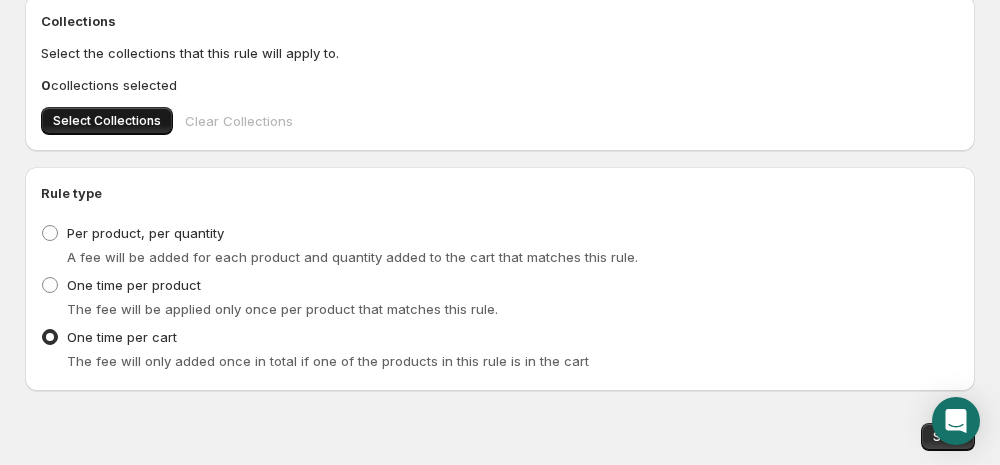 click on "Select Collections" at bounding box center (107, 121) 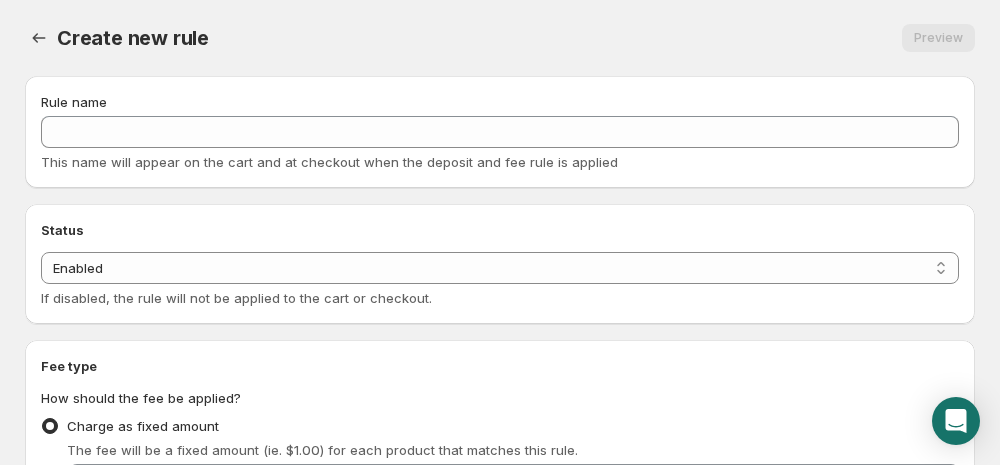 scroll, scrollTop: 0, scrollLeft: 0, axis: both 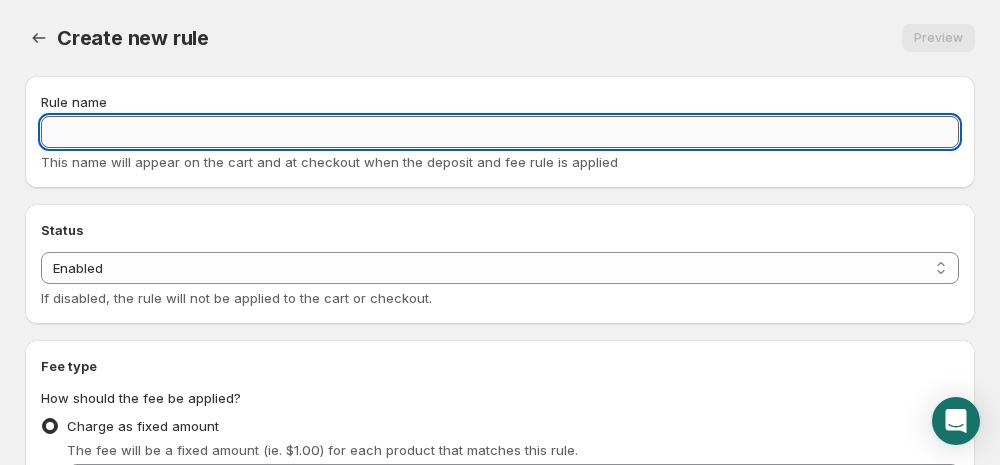 click on "Rule name" at bounding box center [500, 132] 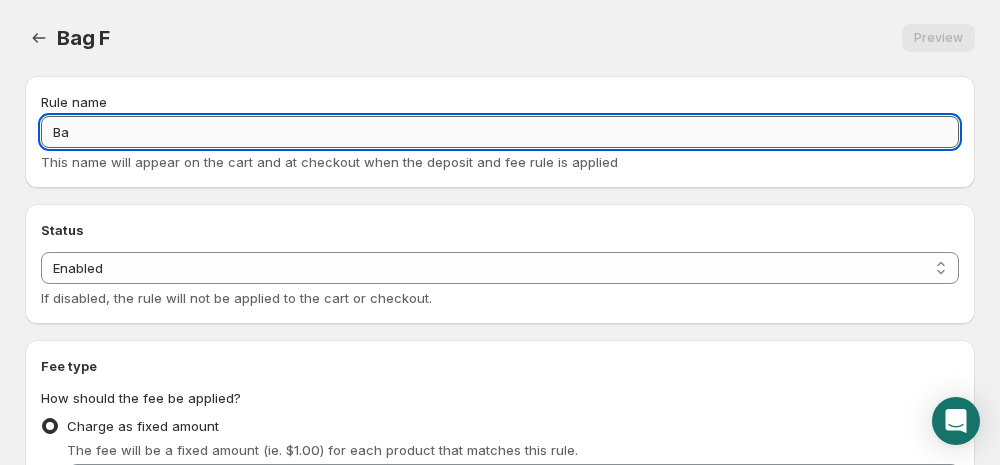 type on "B" 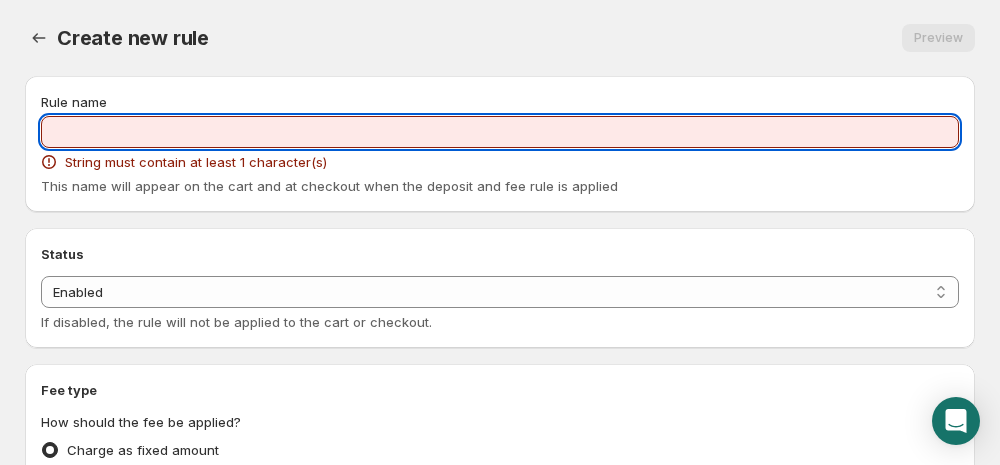 type on "9" 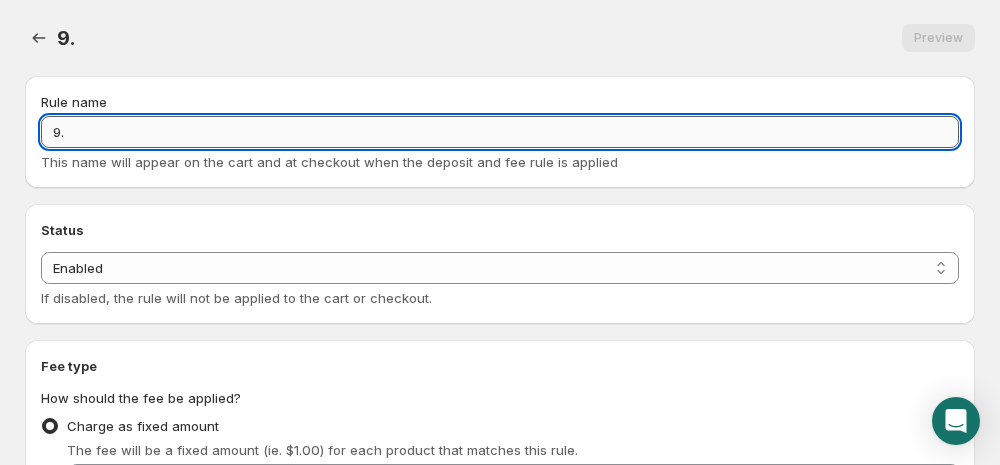 type on "9" 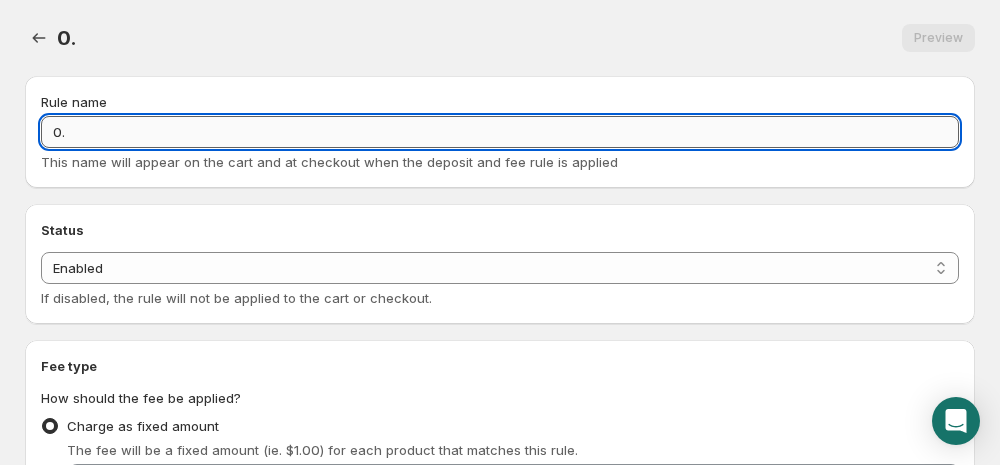 type on "0" 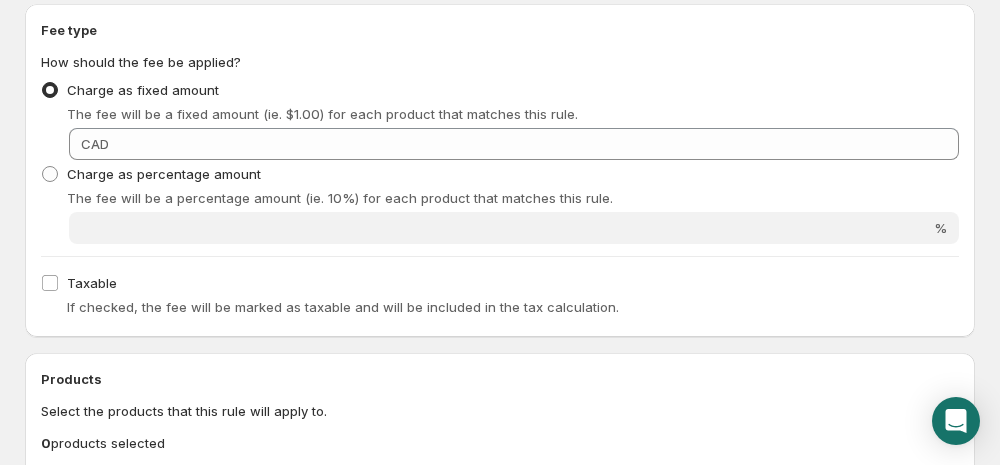 scroll, scrollTop: 370, scrollLeft: 0, axis: vertical 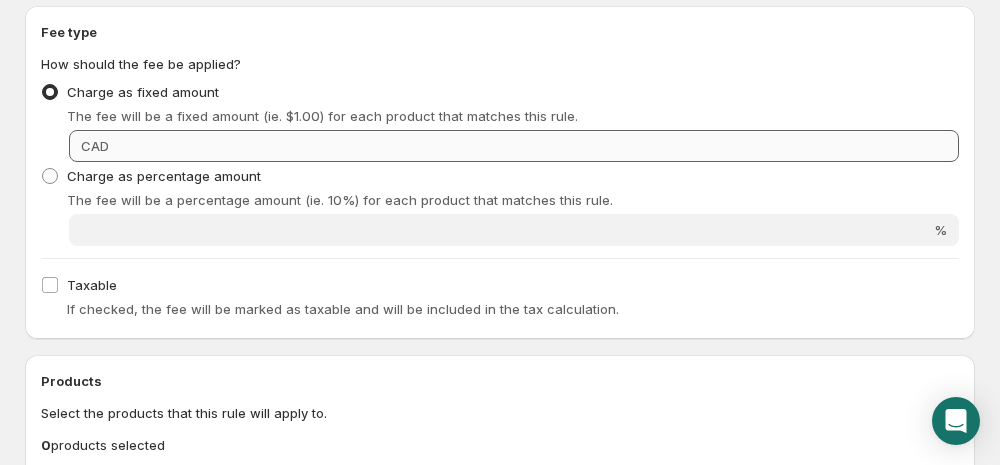 type on "$0.27 Bag Fee + Tax Instore/ Campus orders" 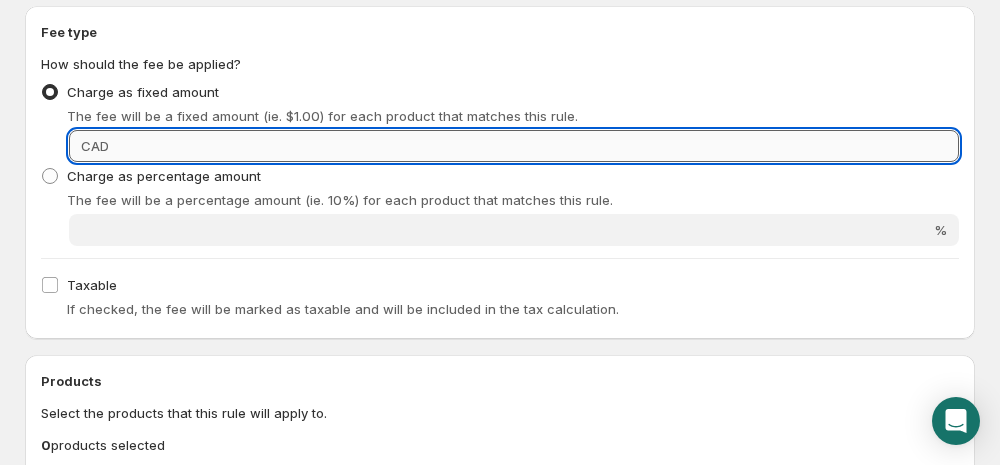 click on "Fixed amount" at bounding box center [537, 146] 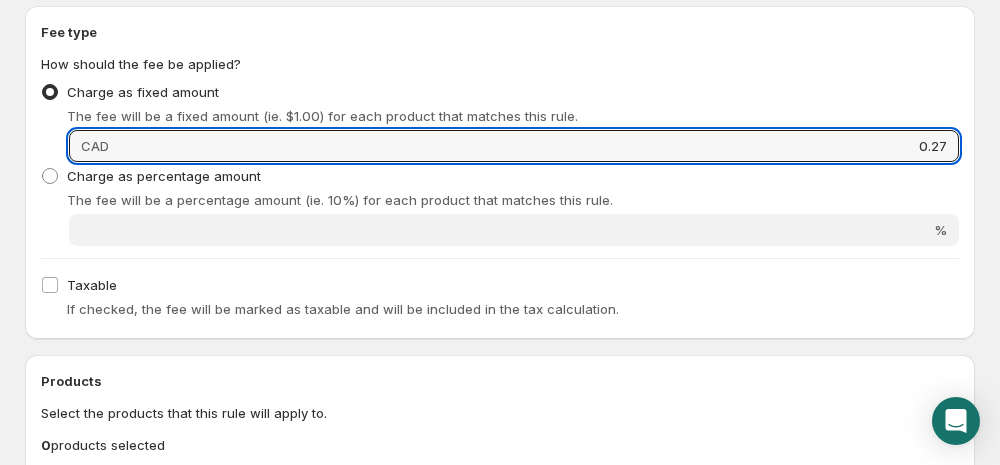 type on "0.27" 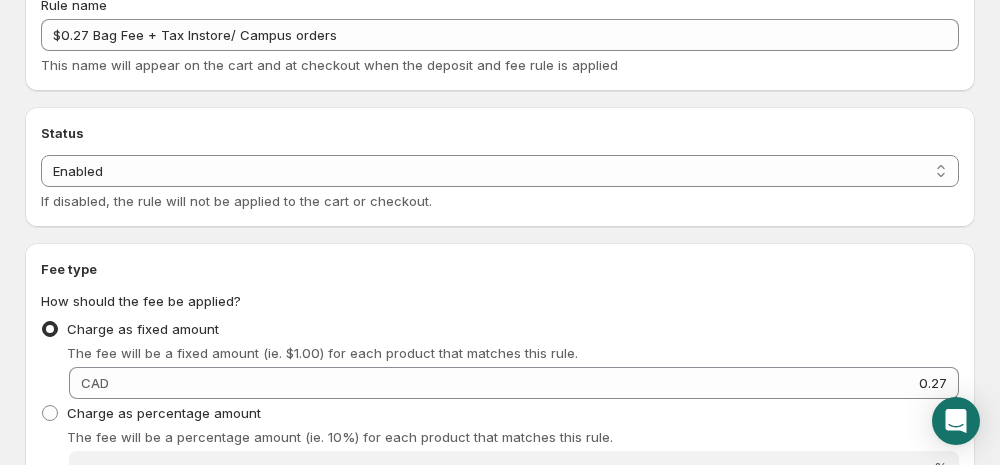 scroll, scrollTop: 132, scrollLeft: 0, axis: vertical 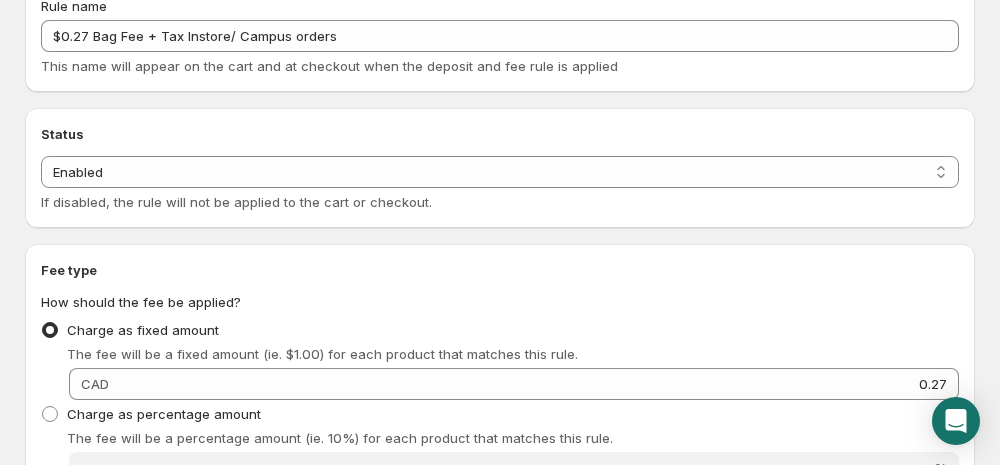 click on "If disabled, the rule will not be applied to the cart or checkout." at bounding box center (236, 202) 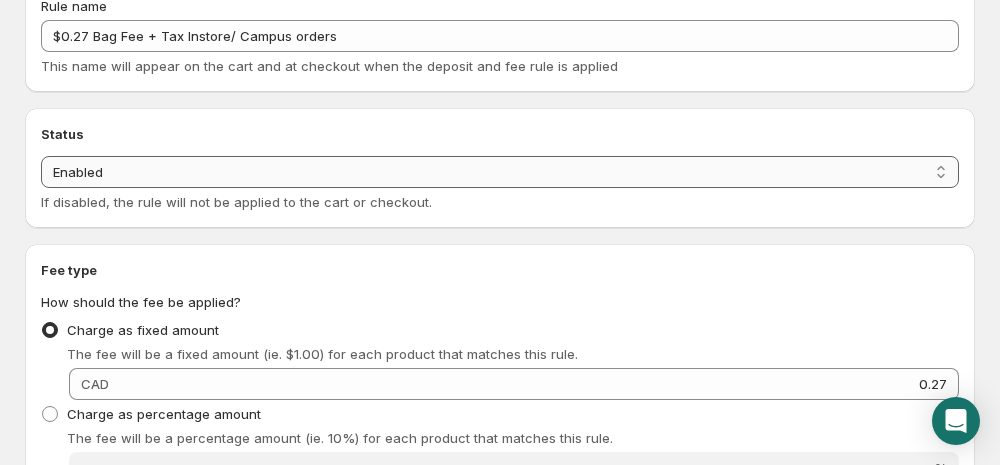 click on "Enabled Disabled" at bounding box center [500, 172] 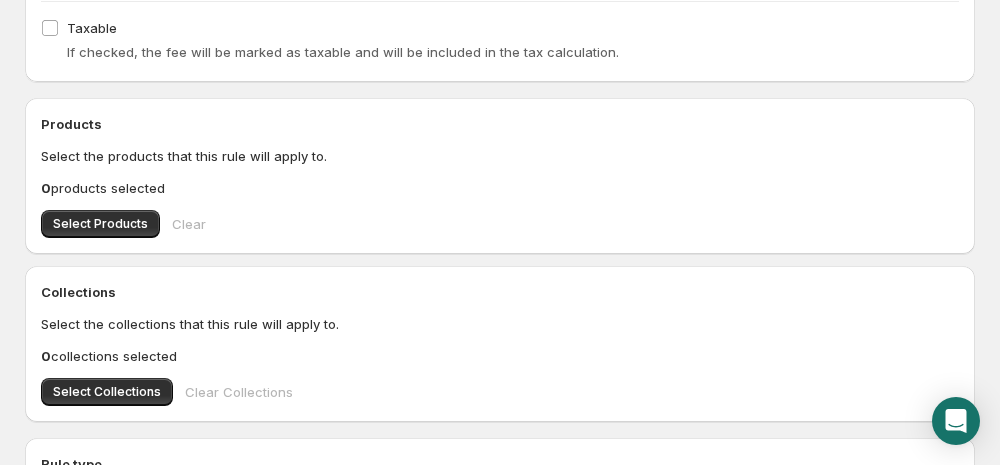 scroll, scrollTop: 669, scrollLeft: 0, axis: vertical 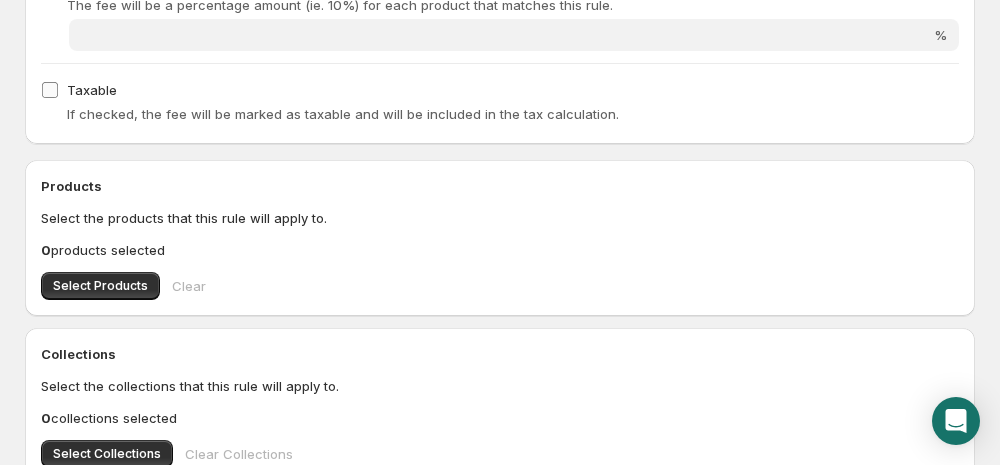 click on "Taxable" at bounding box center (92, 90) 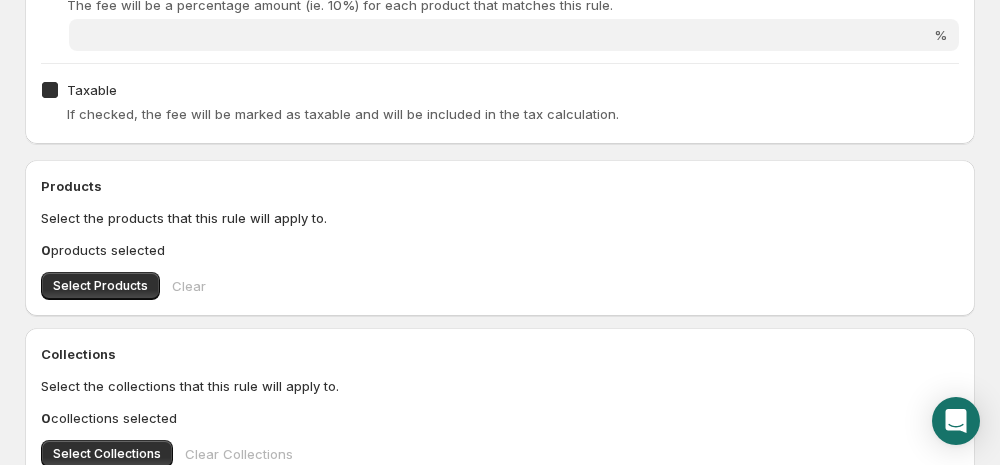 checkbox on "true" 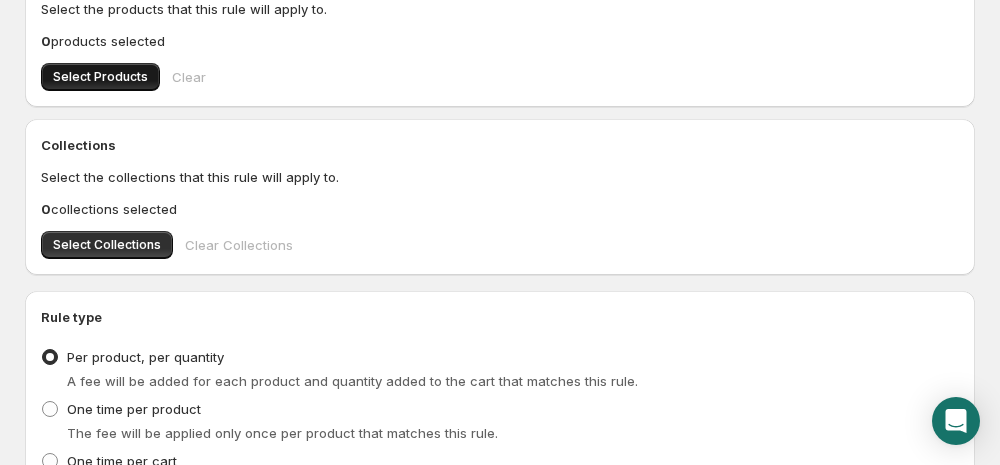 scroll, scrollTop: 879, scrollLeft: 0, axis: vertical 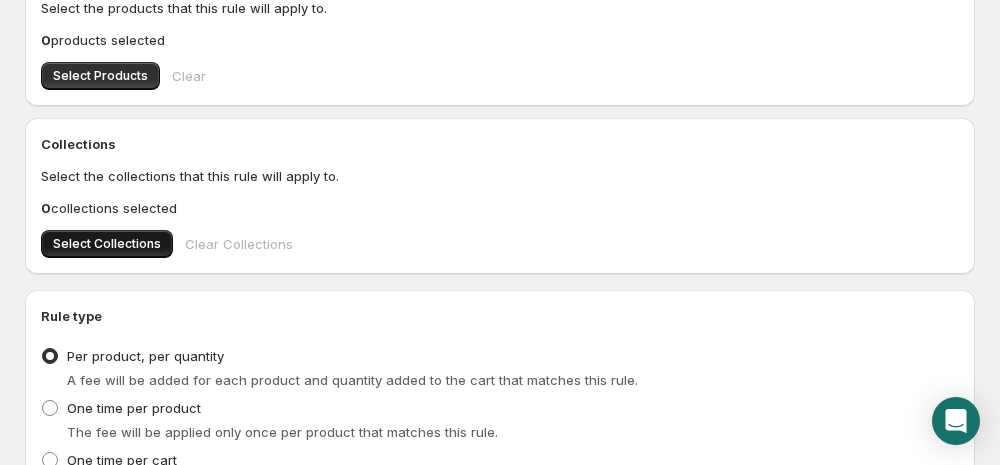 click on "Select Collections" at bounding box center (107, 244) 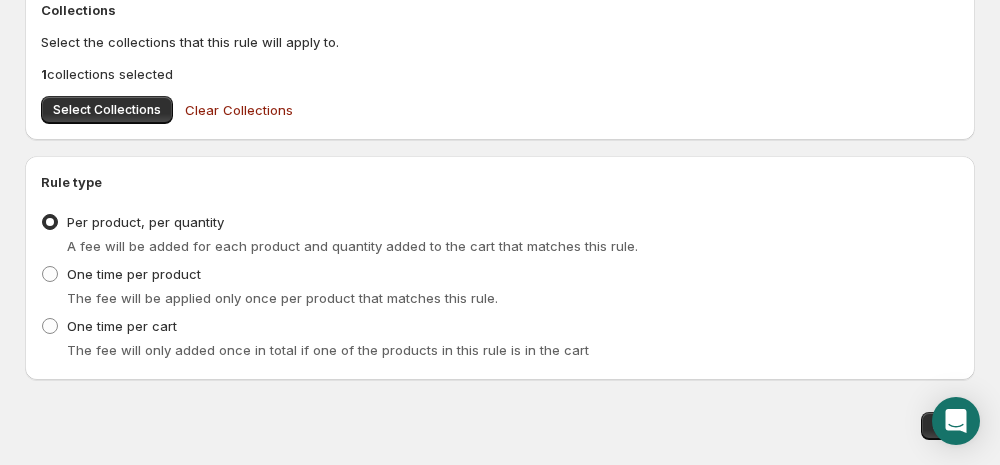 scroll, scrollTop: 1024, scrollLeft: 0, axis: vertical 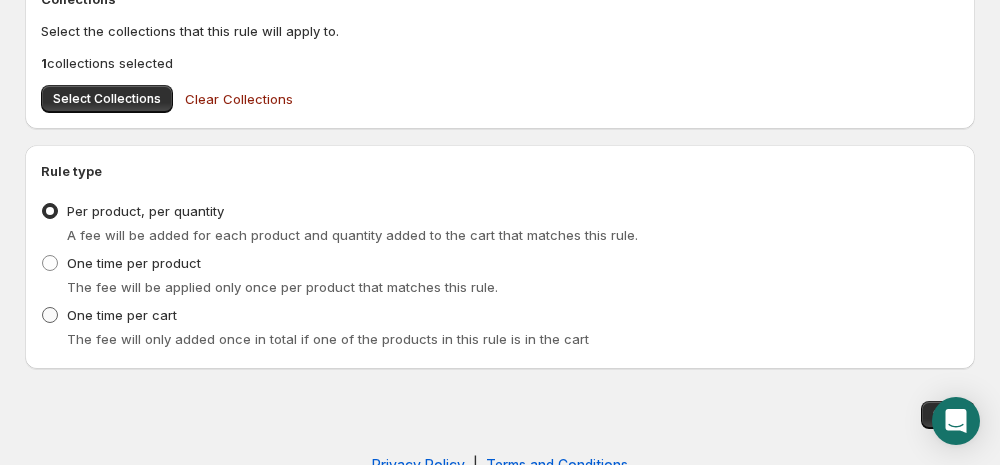 click on "One time per cart" at bounding box center (122, 315) 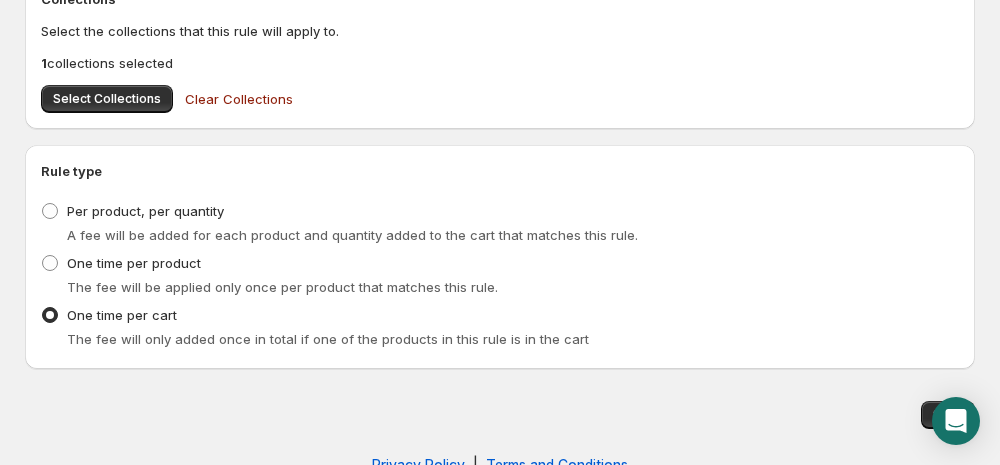 scroll, scrollTop: 1067, scrollLeft: 0, axis: vertical 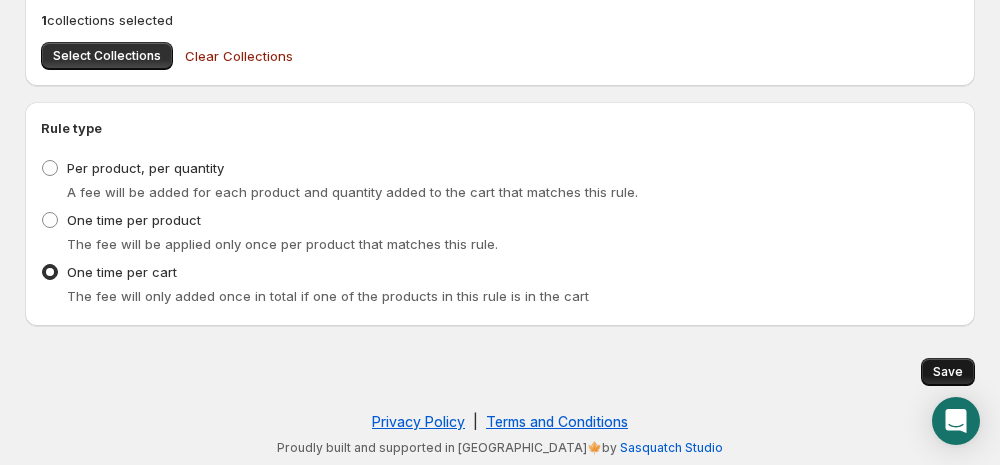 click on "Save" at bounding box center (948, 372) 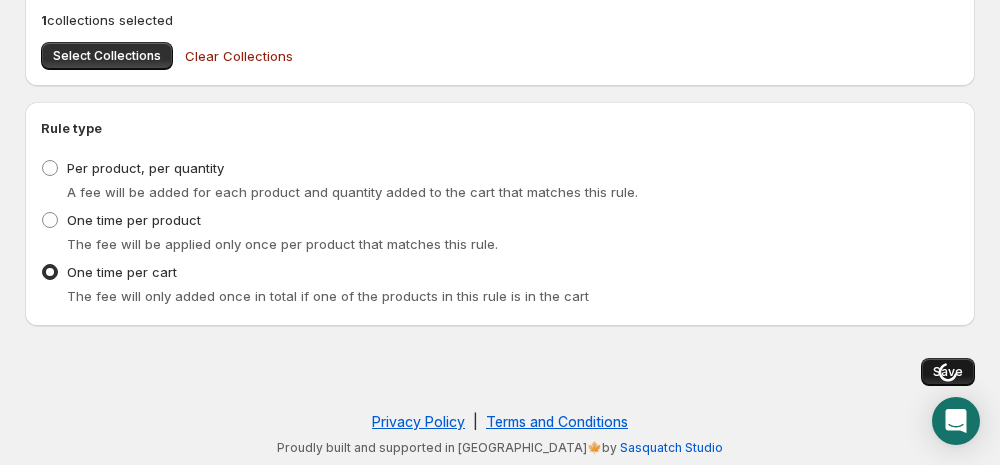 scroll, scrollTop: 0, scrollLeft: 0, axis: both 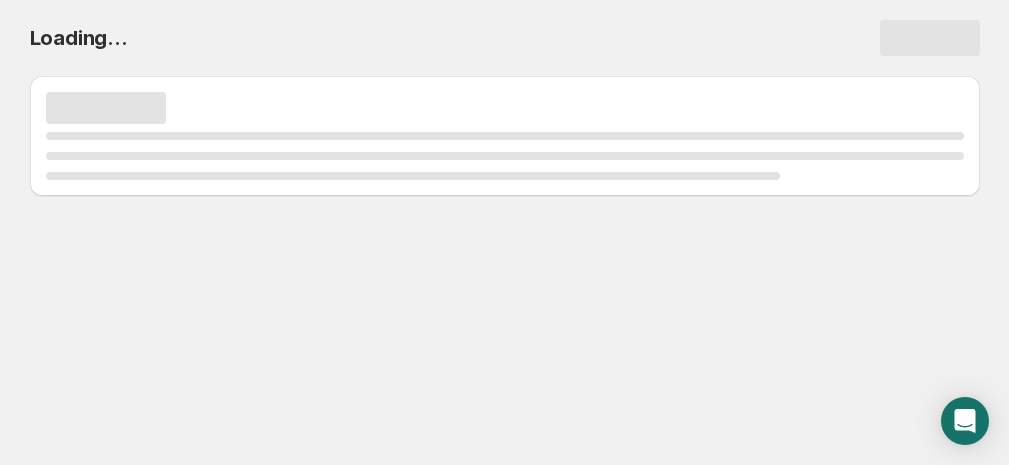 select on "deactive" 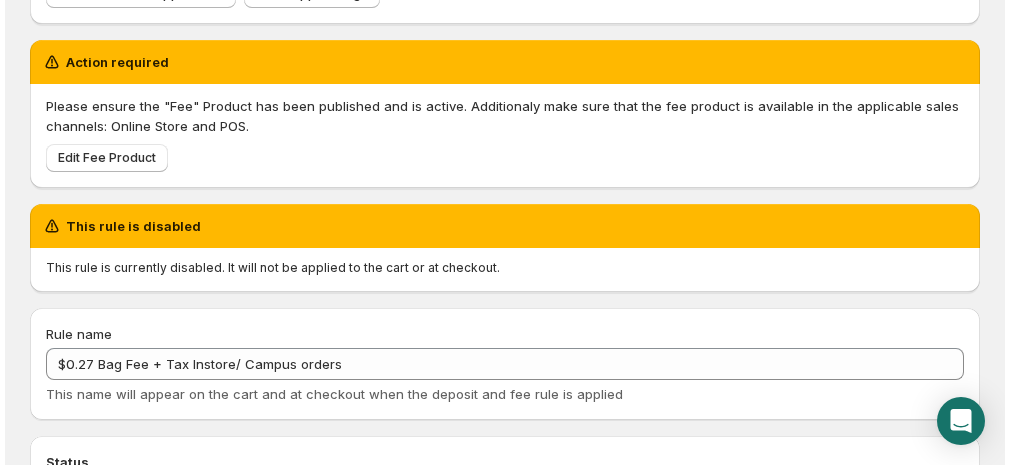 scroll, scrollTop: 0, scrollLeft: 0, axis: both 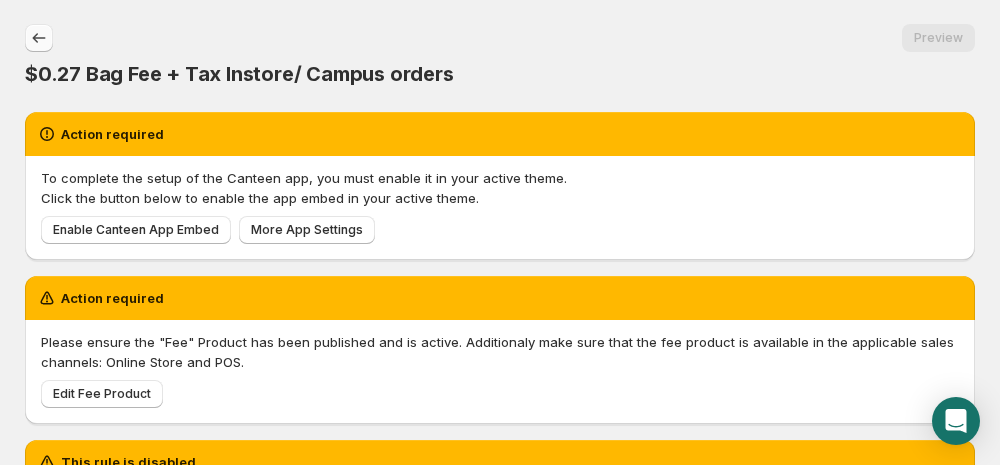 click 